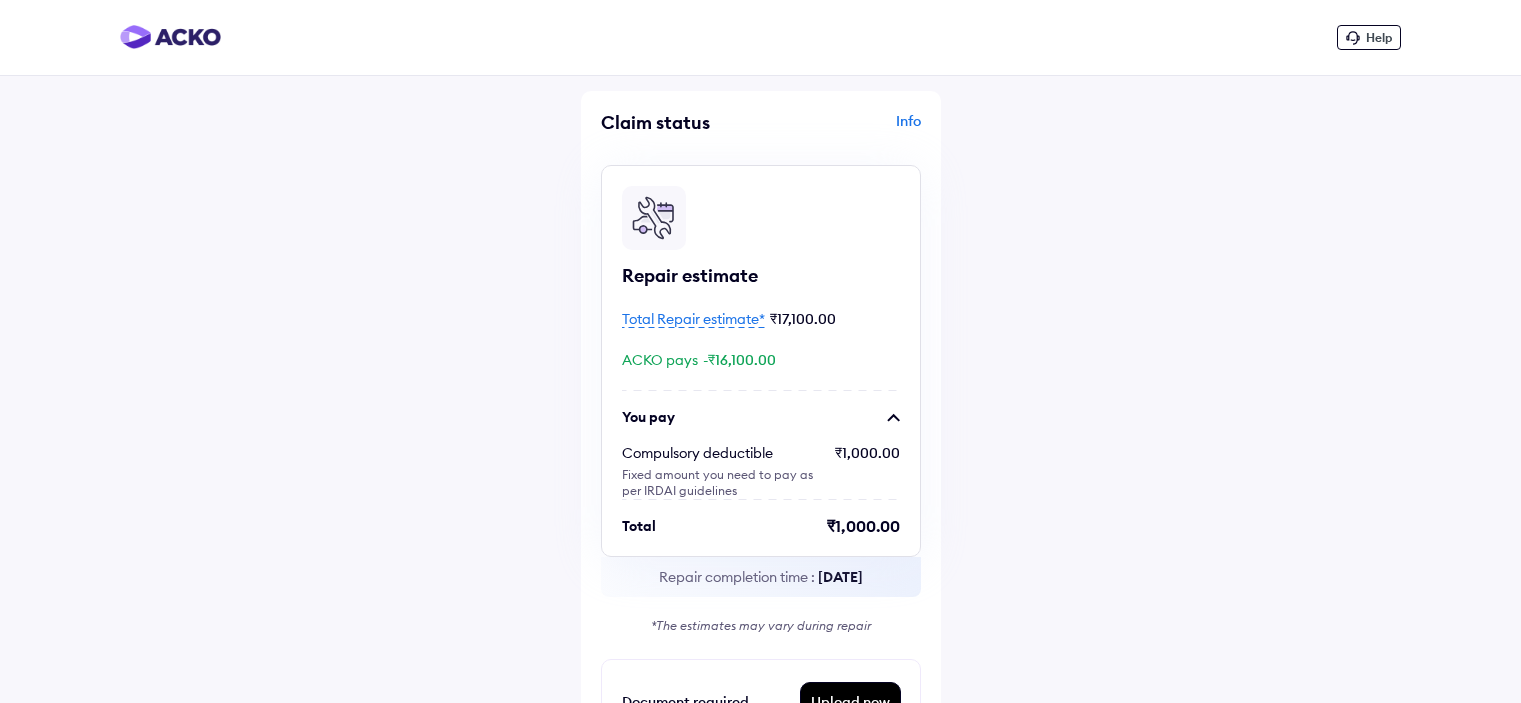 scroll, scrollTop: 0, scrollLeft: 0, axis: both 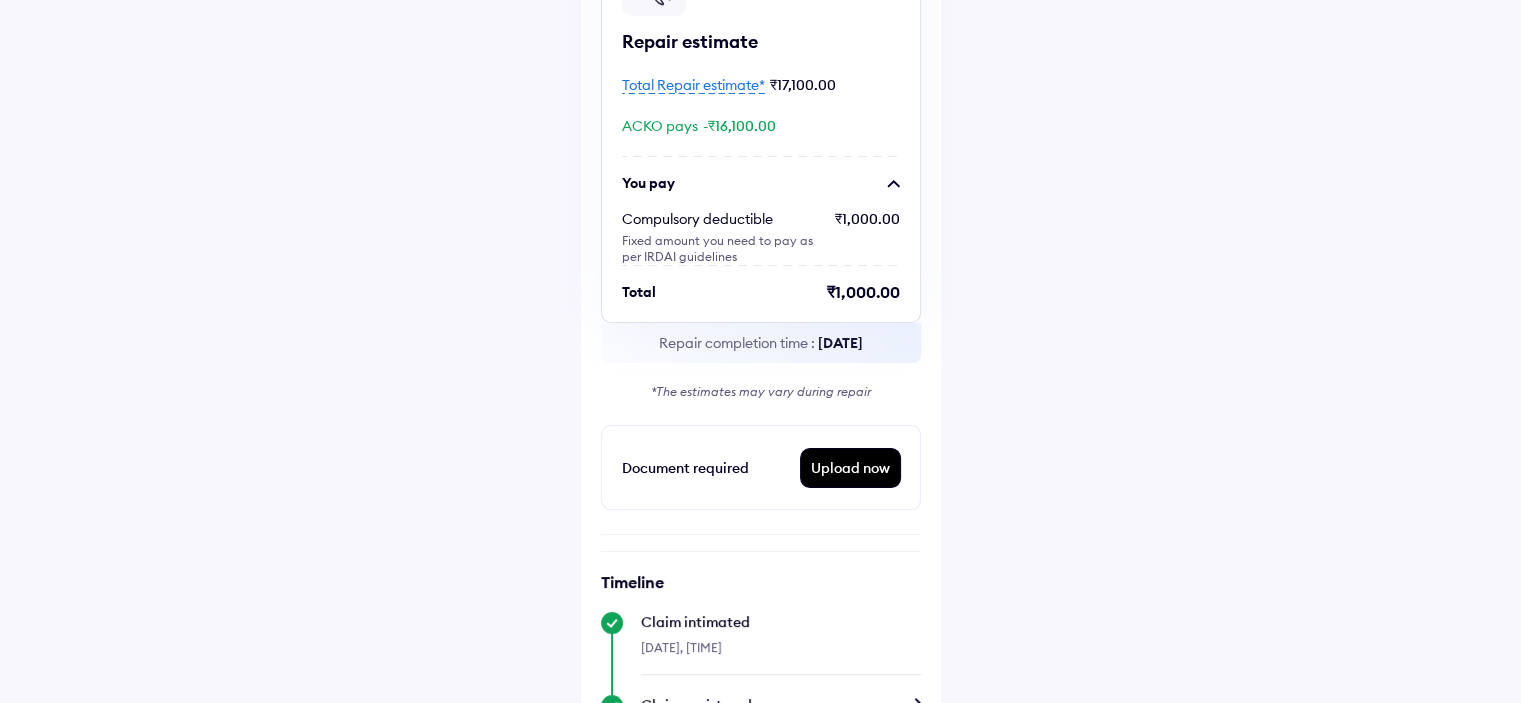 click on "Upload now" at bounding box center [850, 468] 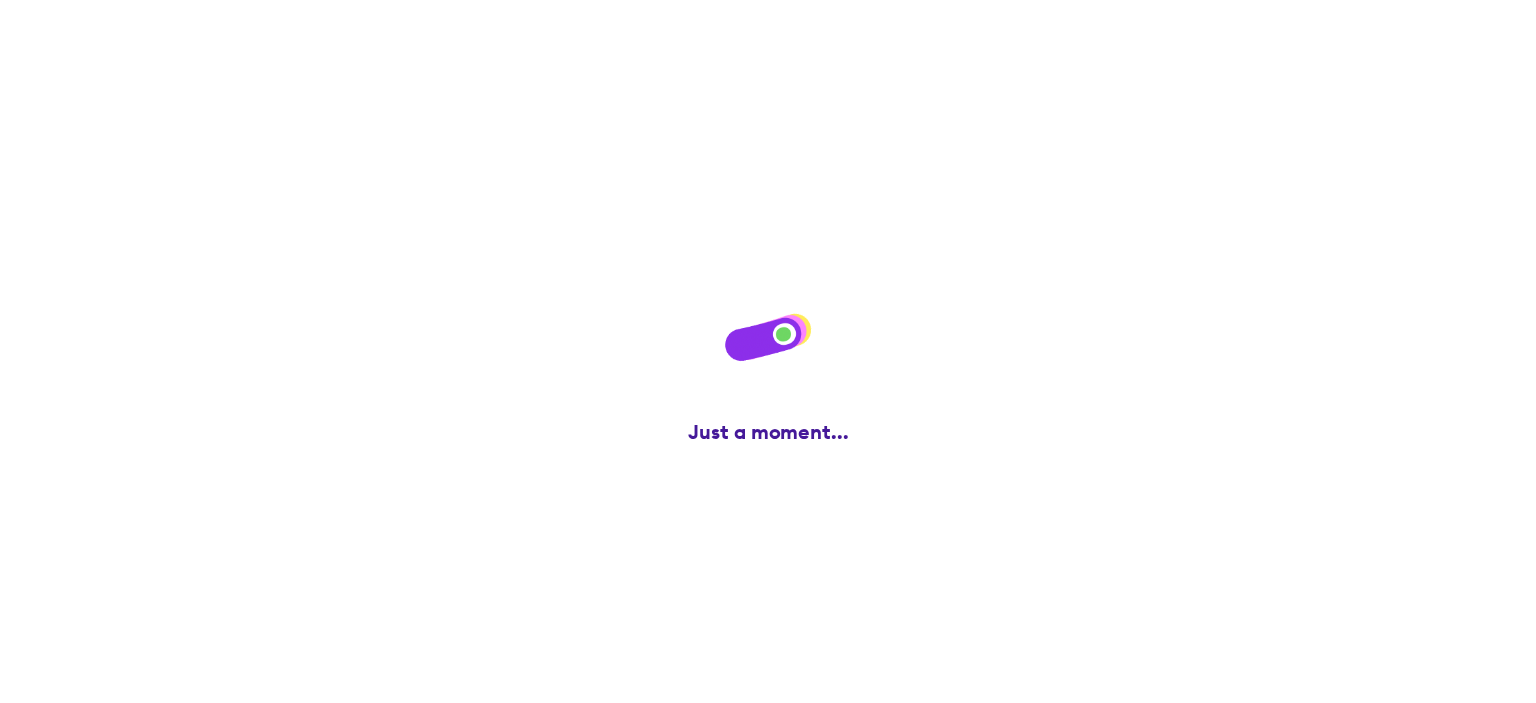 scroll, scrollTop: 0, scrollLeft: 0, axis: both 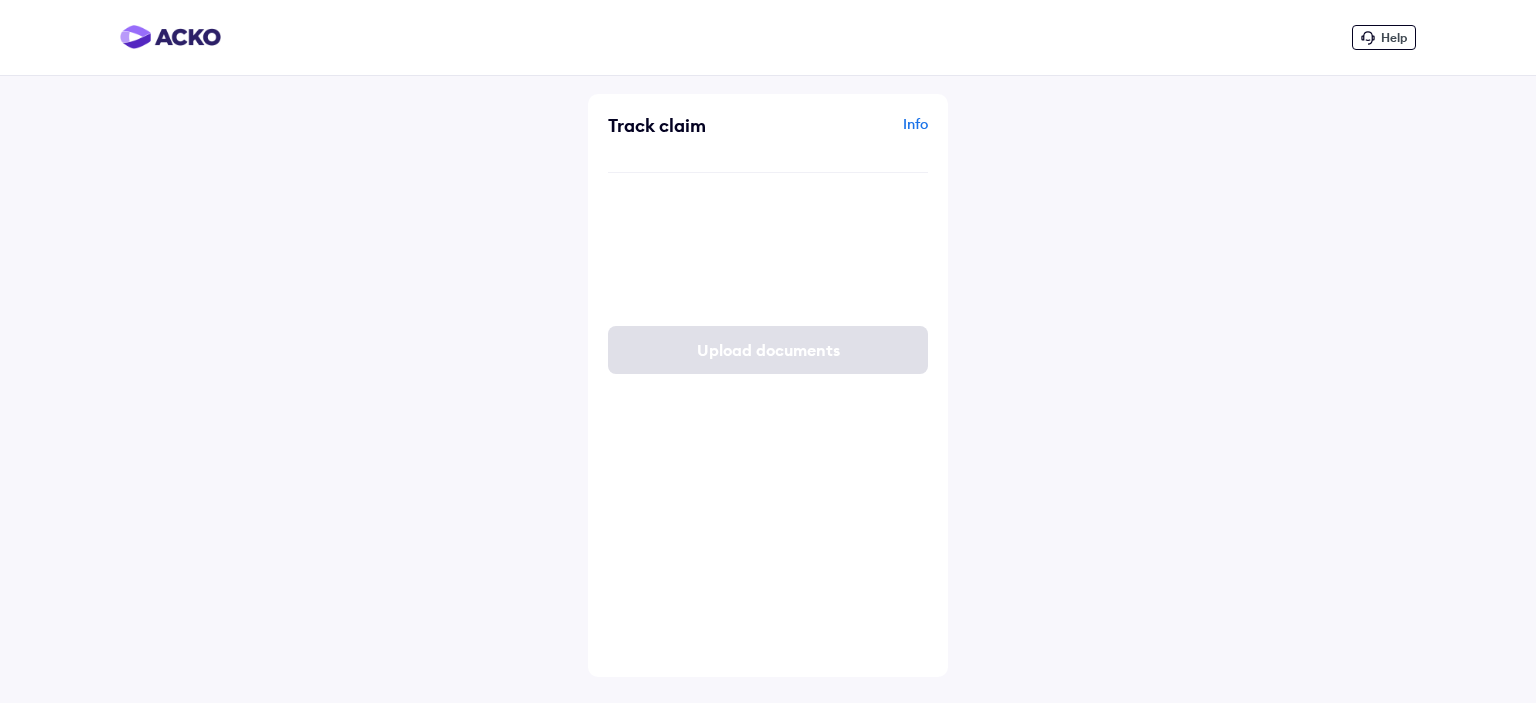 click on "Upload Spot photos" at bounding box center (786, 256) 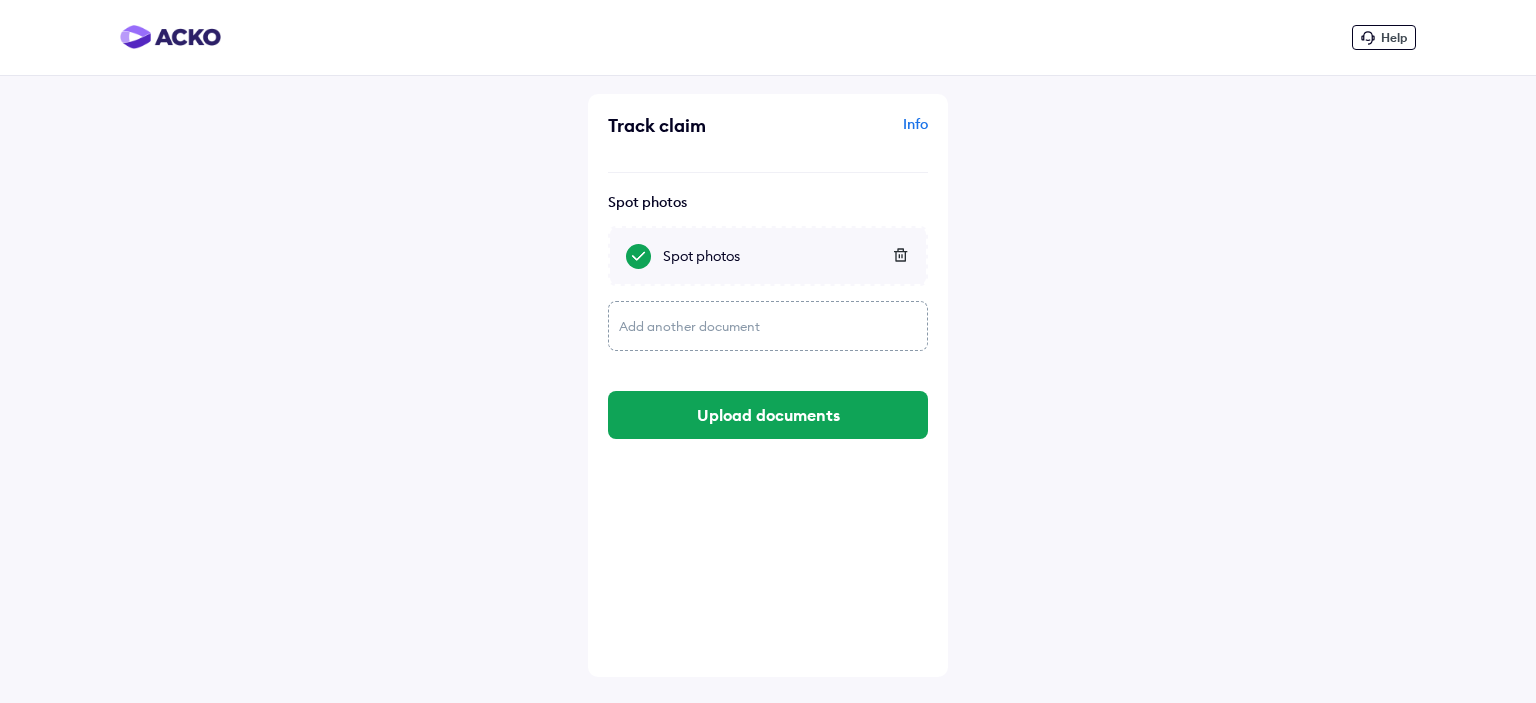 click on "Add another document" 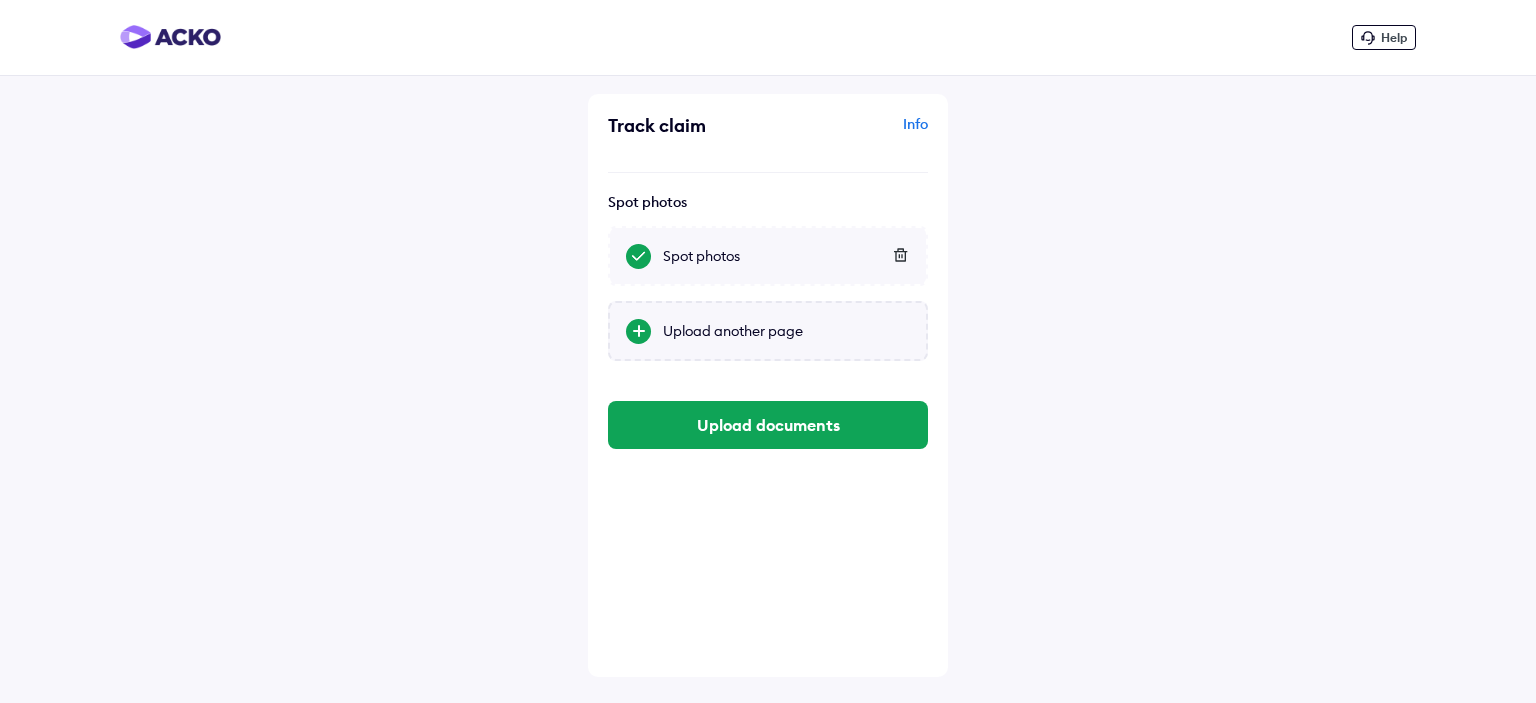 click on "Upload another page" at bounding box center [786, 331] 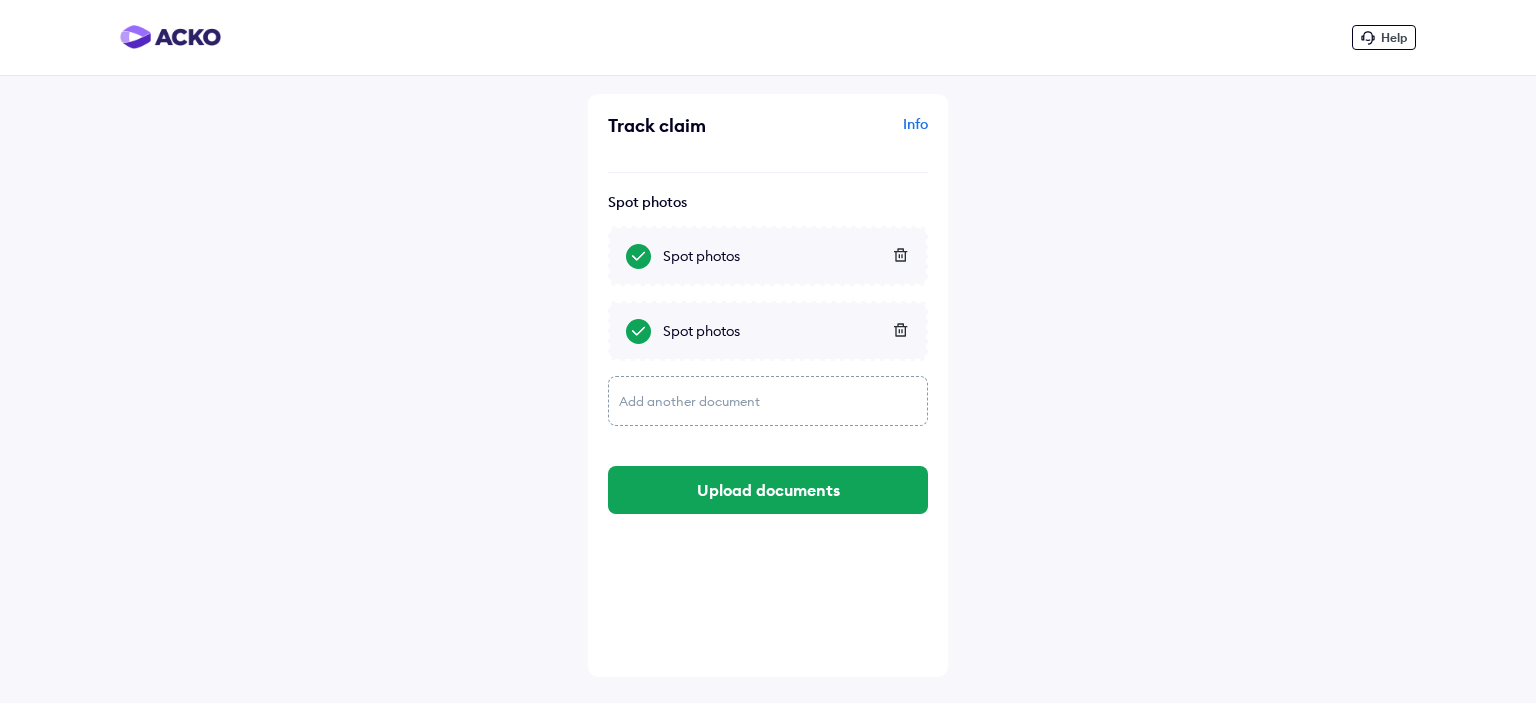 click on "Add another document" 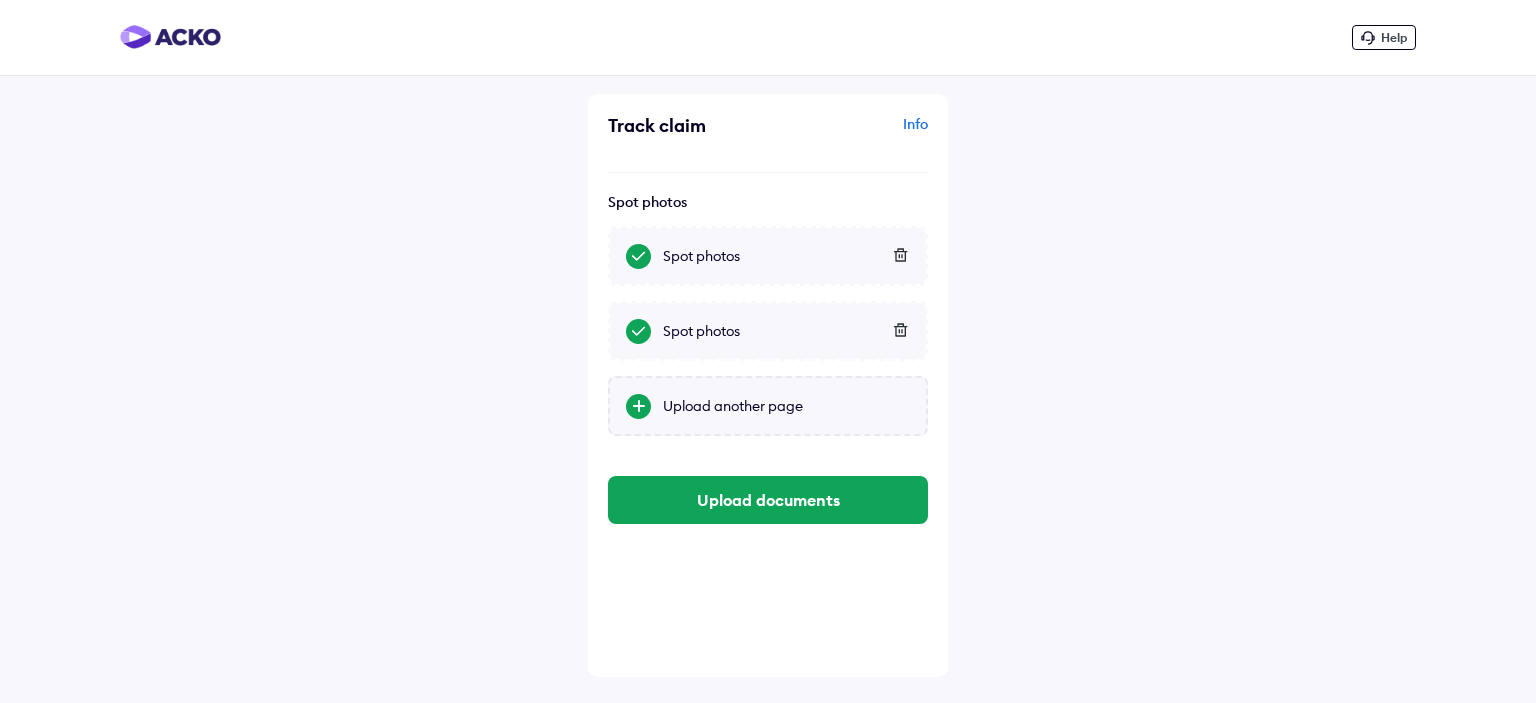click on "Upload another page" at bounding box center [786, 406] 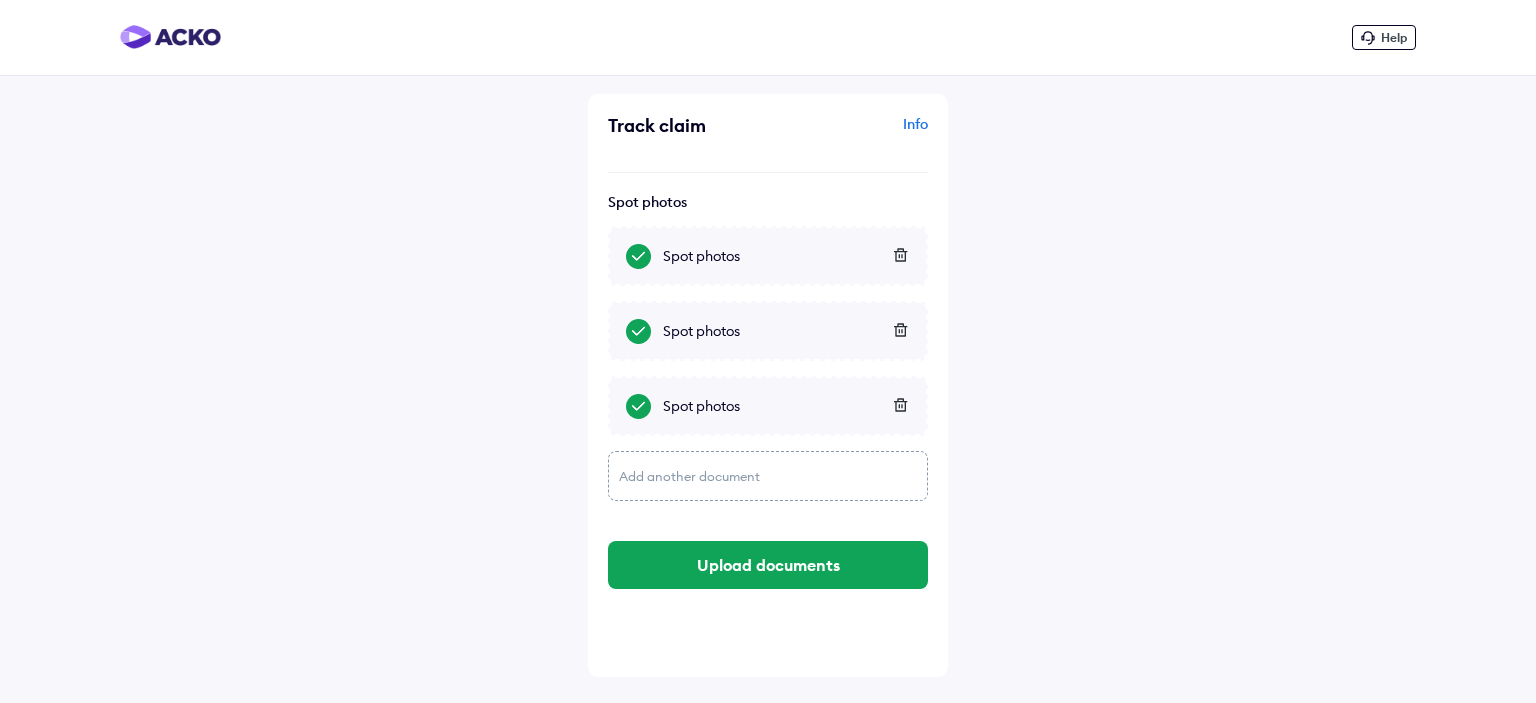 click on "Add another document" 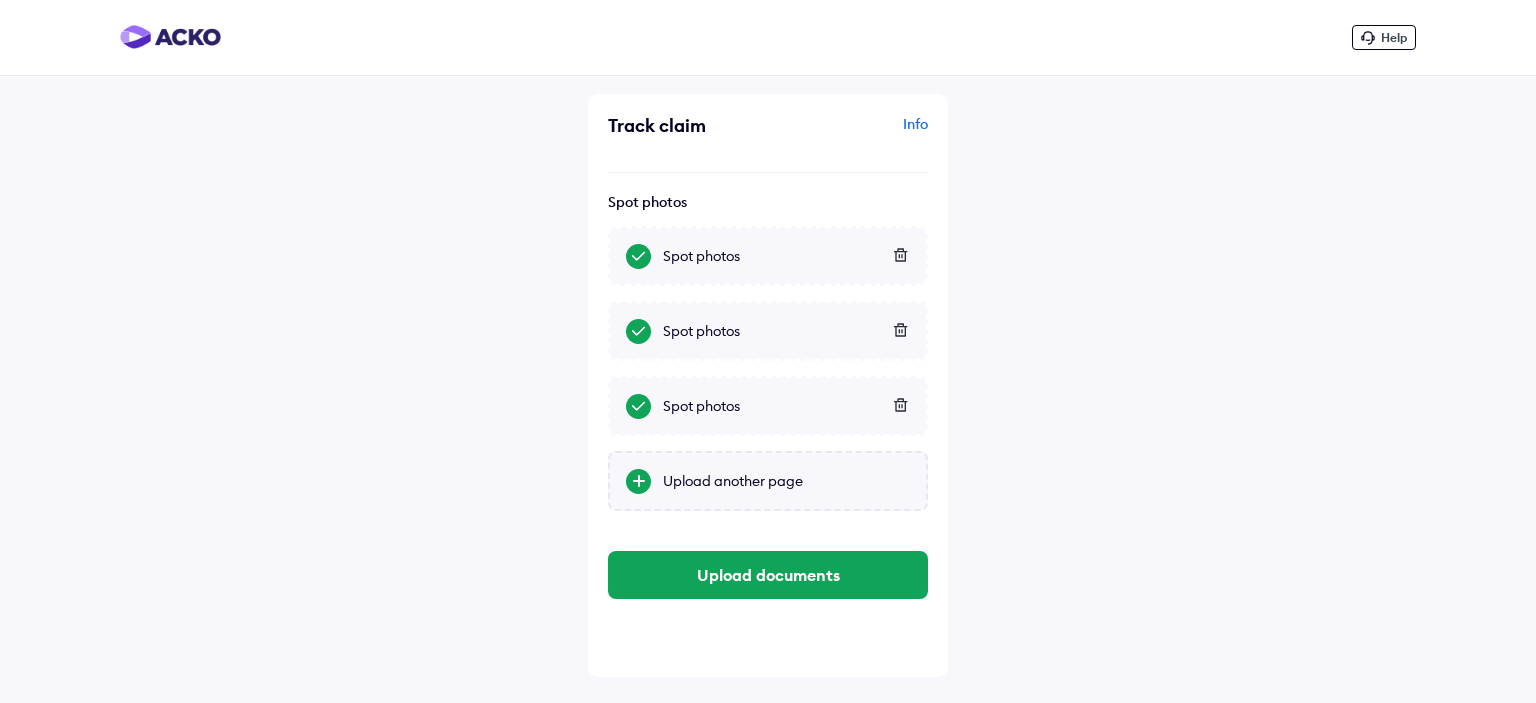 click on "Upload another page" at bounding box center [786, 481] 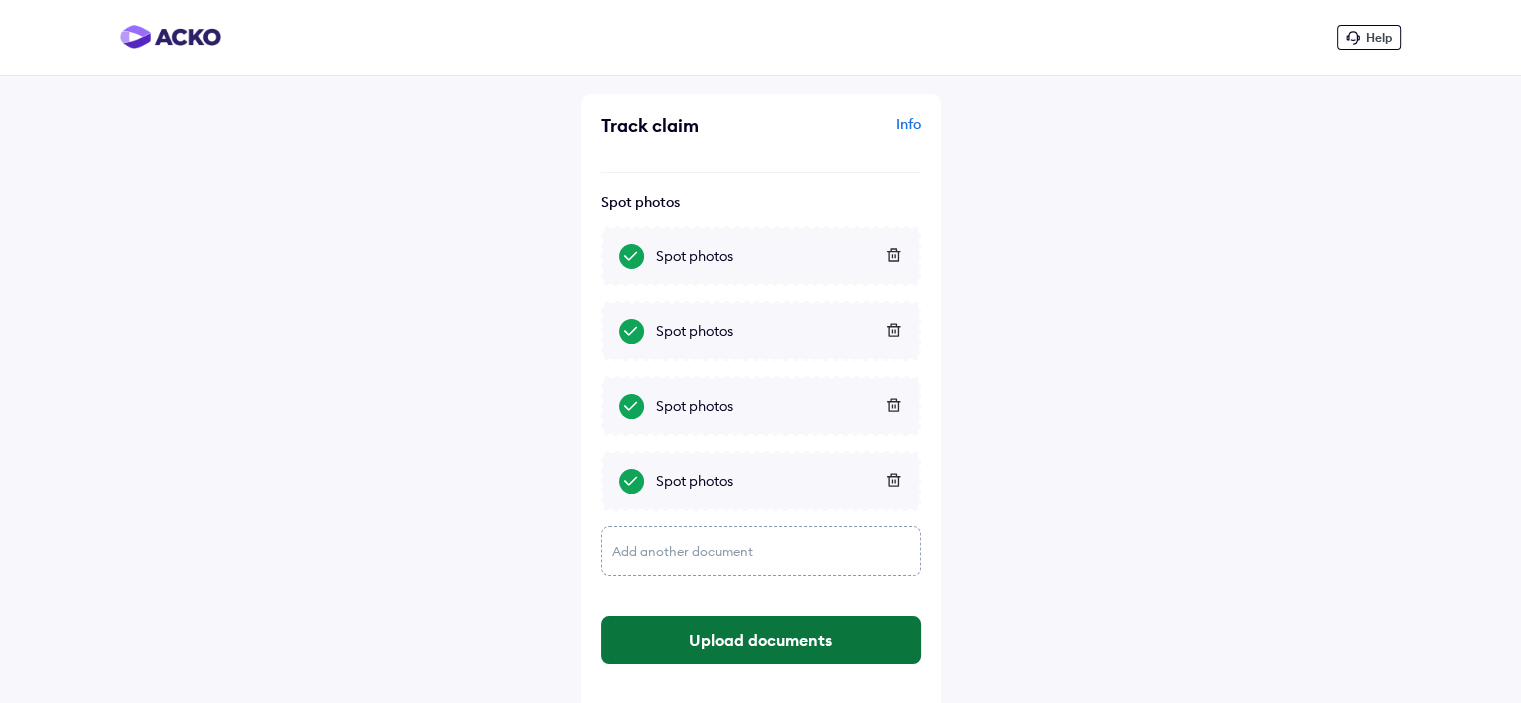 click on "Upload documents" at bounding box center [761, 640] 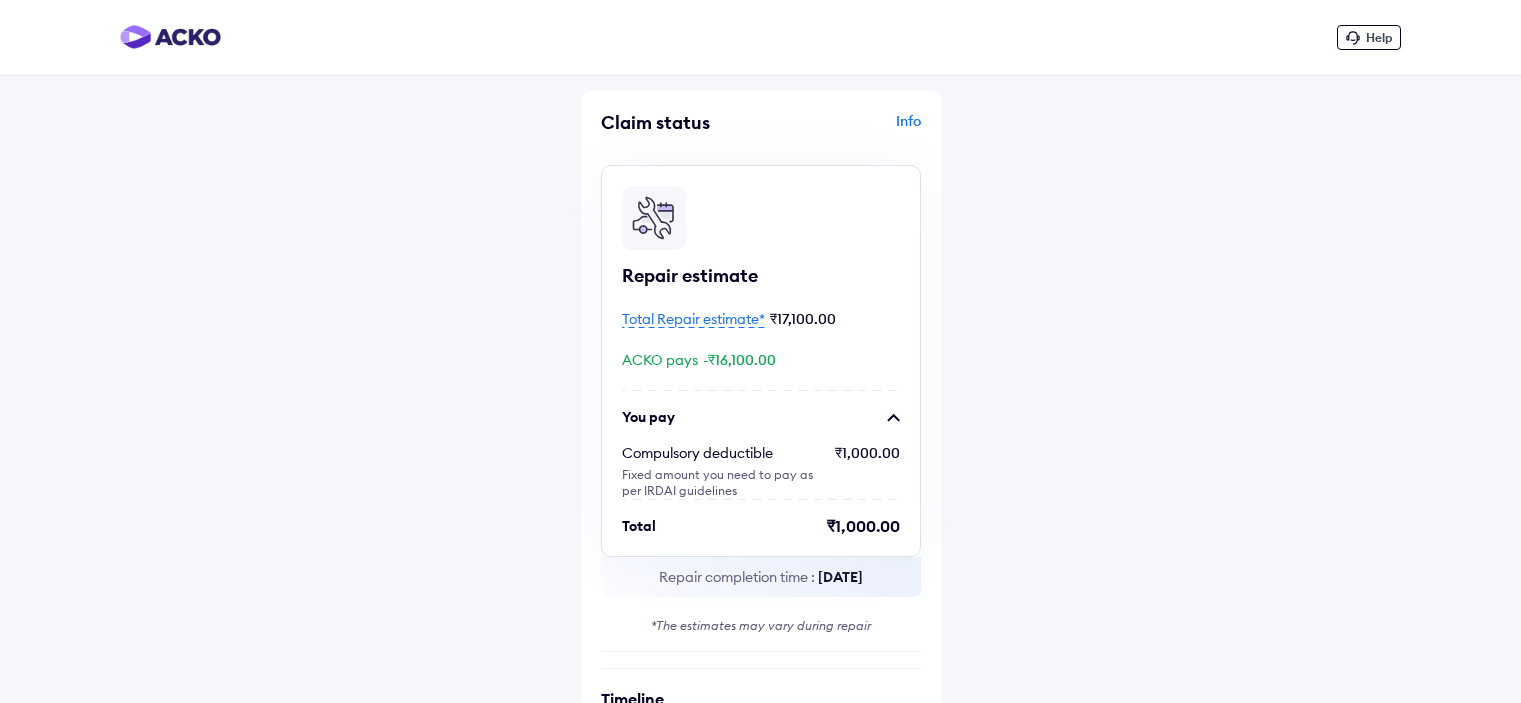 scroll, scrollTop: 0, scrollLeft: 0, axis: both 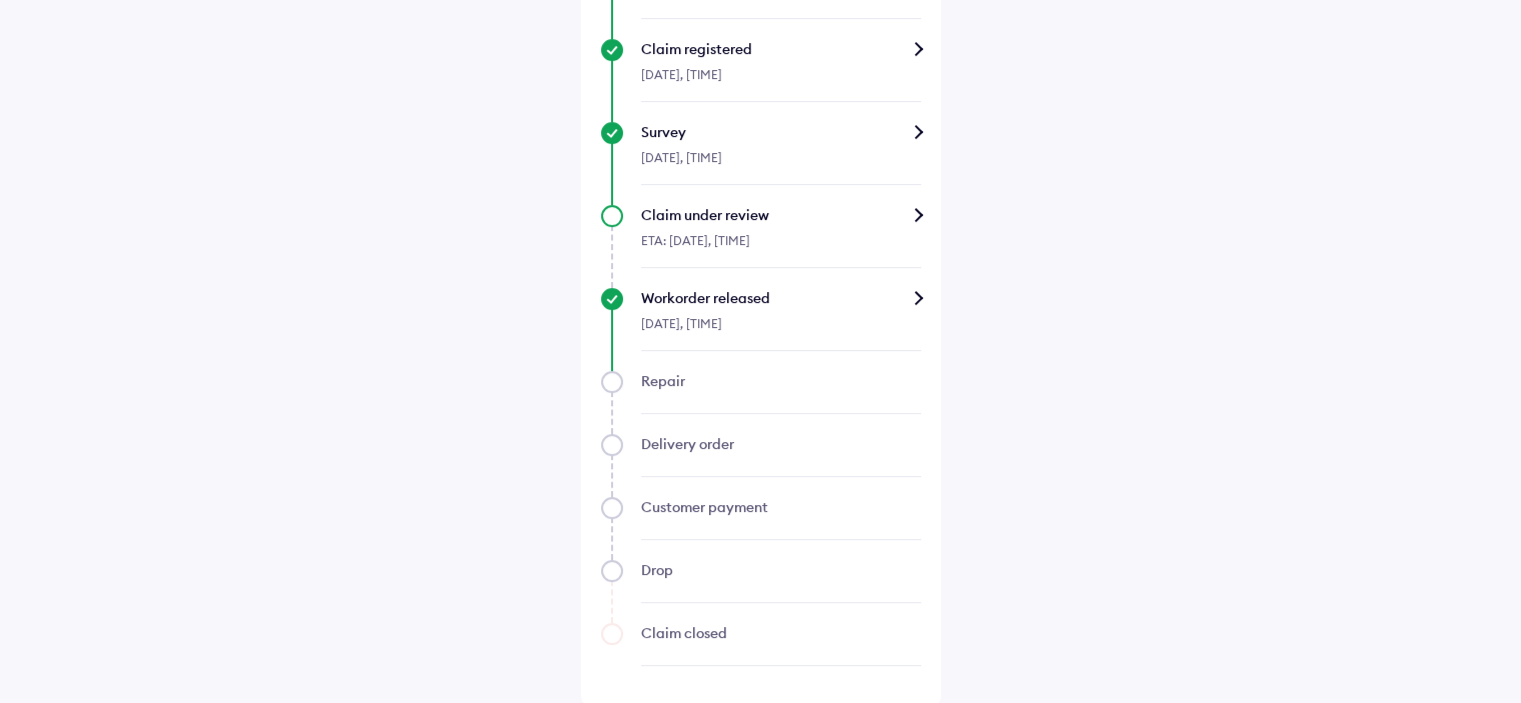 click on "Claim under review" at bounding box center (781, 215) 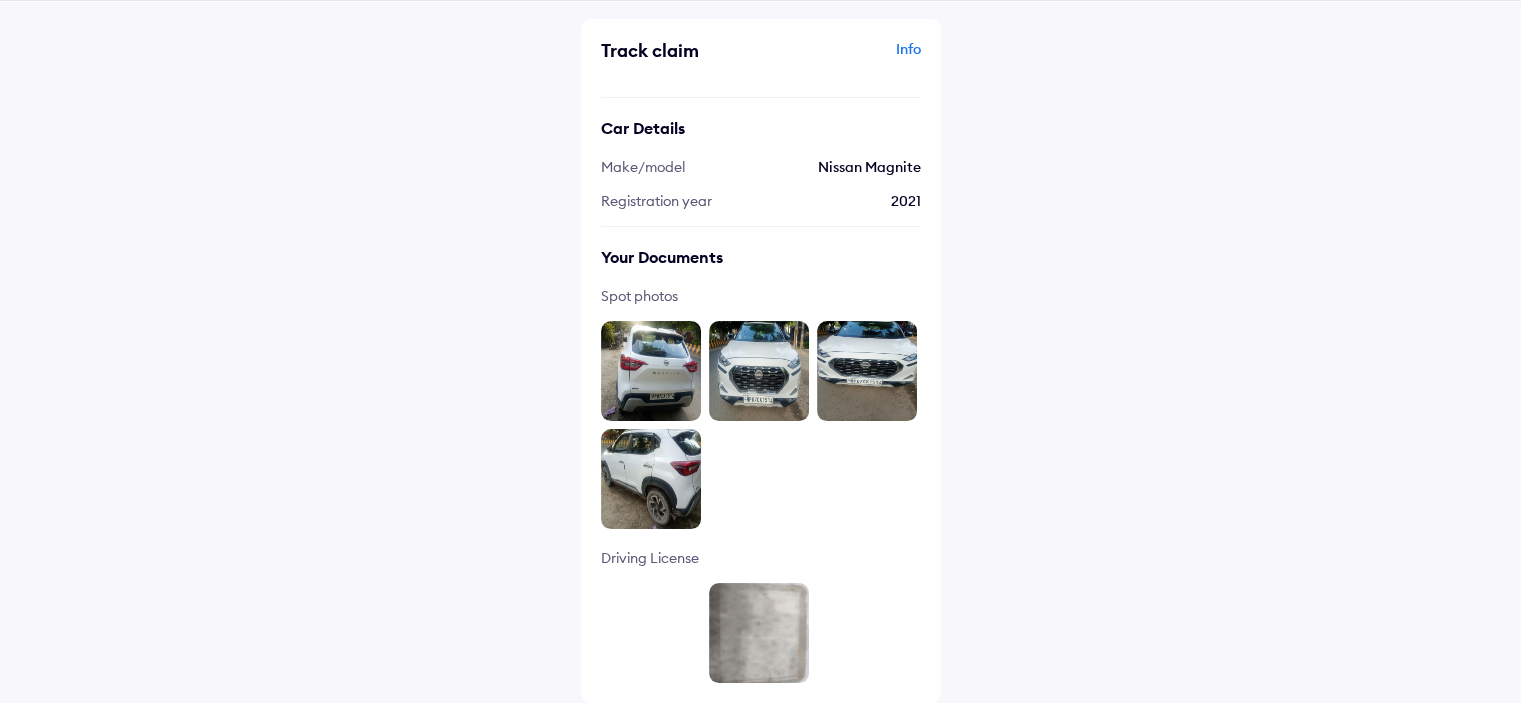 scroll, scrollTop: 0, scrollLeft: 0, axis: both 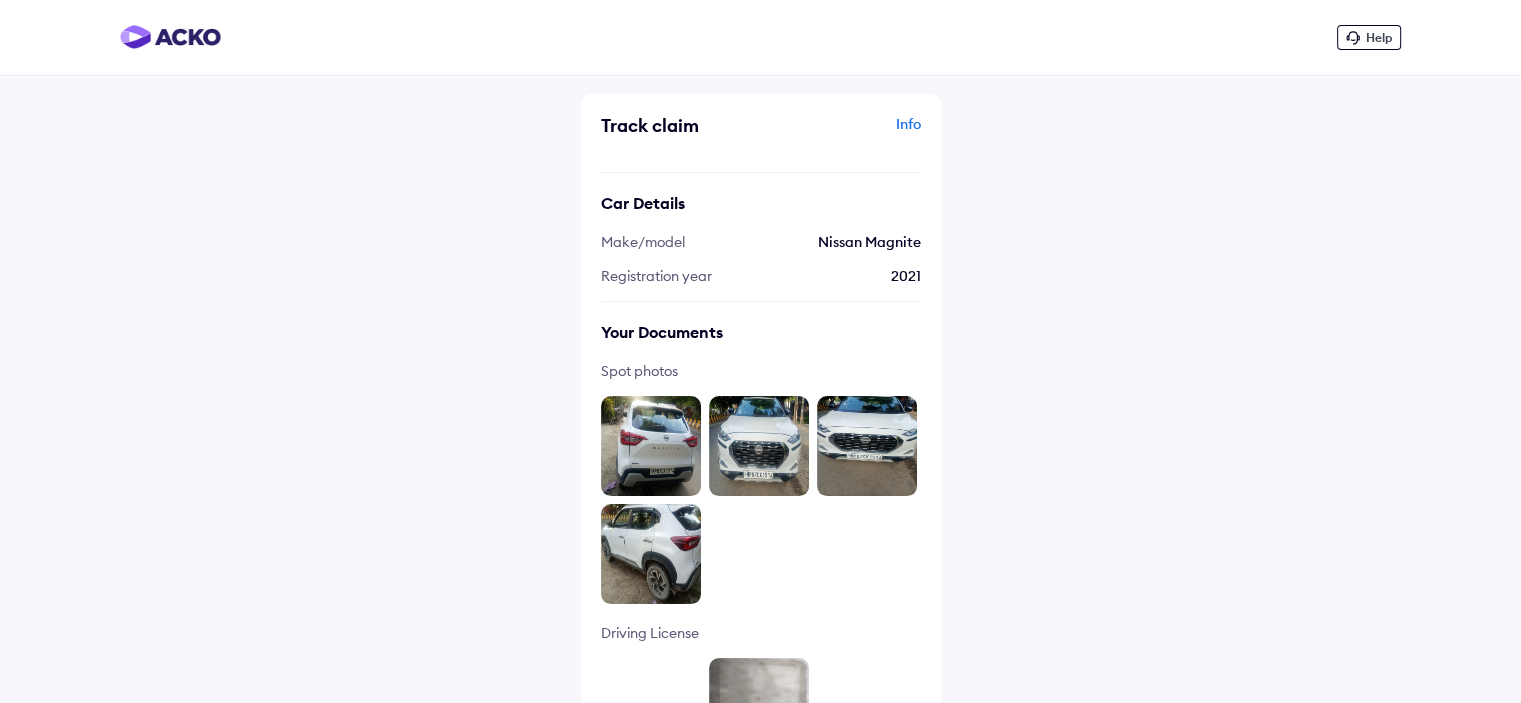 click on "Info" at bounding box center [843, 133] 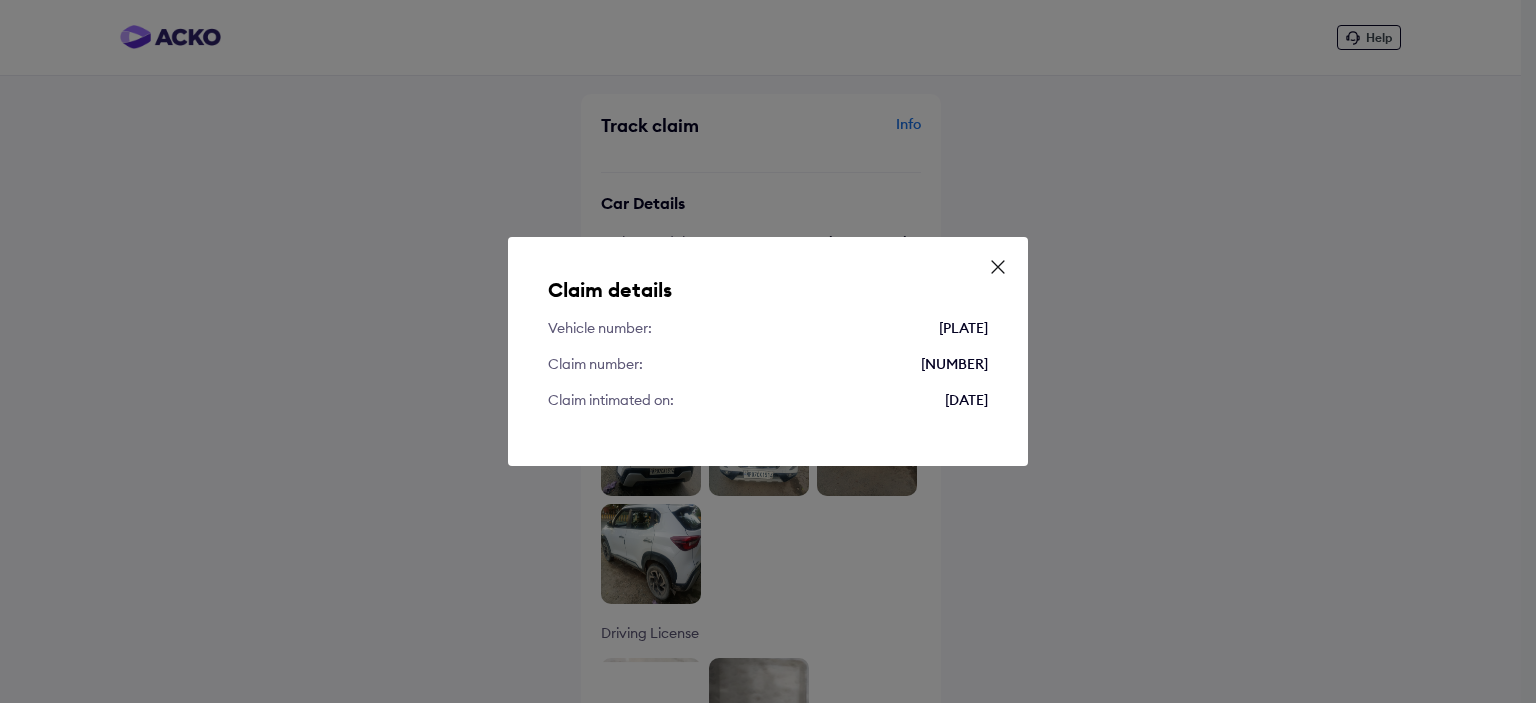click 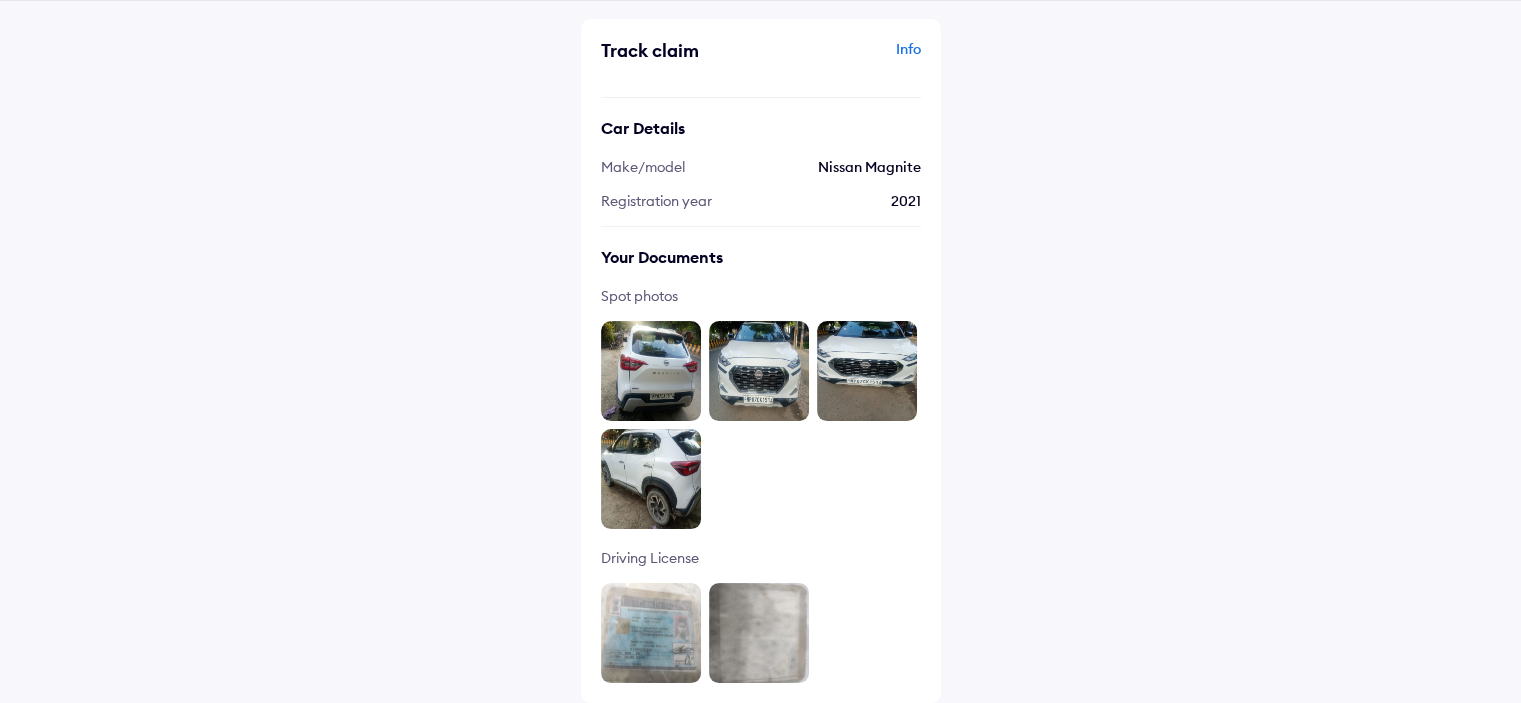 scroll, scrollTop: 0, scrollLeft: 0, axis: both 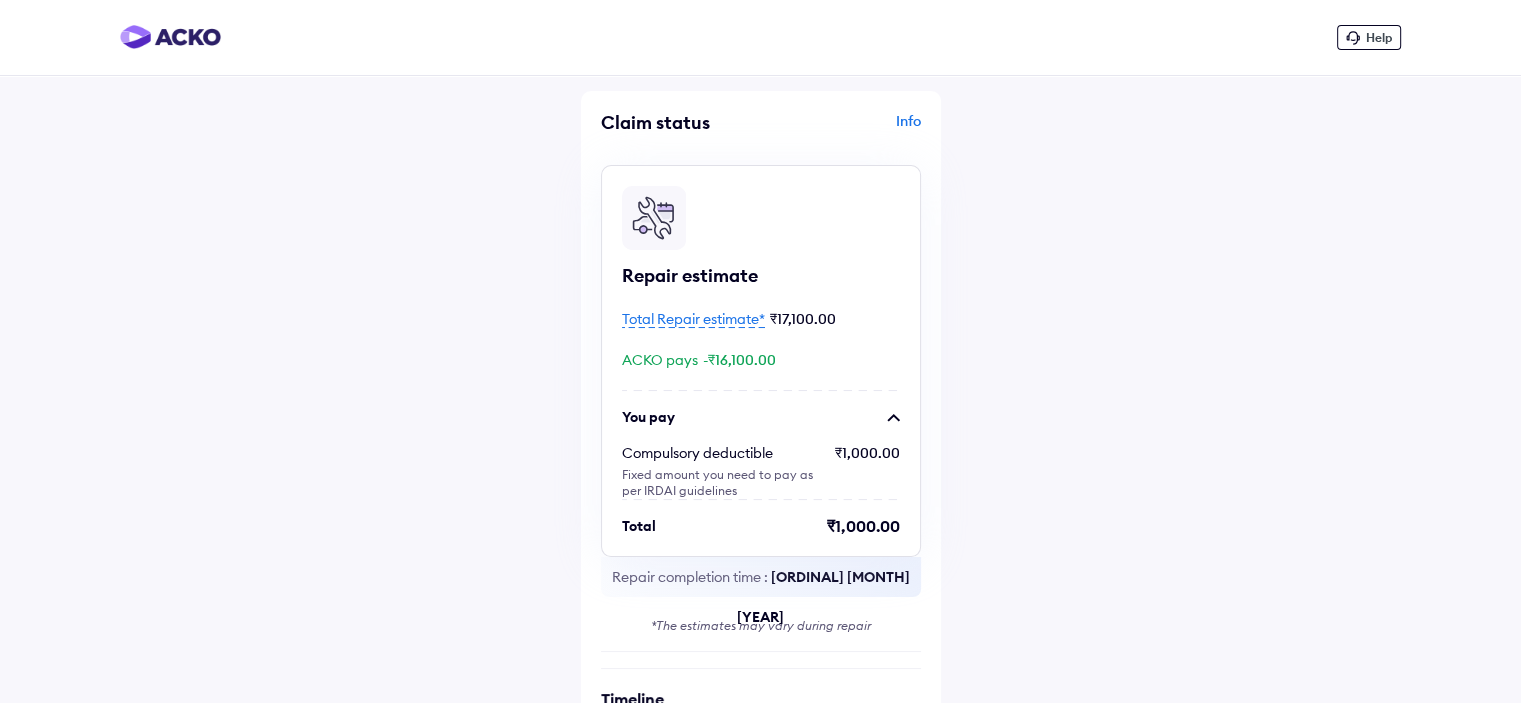 click on "Info" at bounding box center [843, 130] 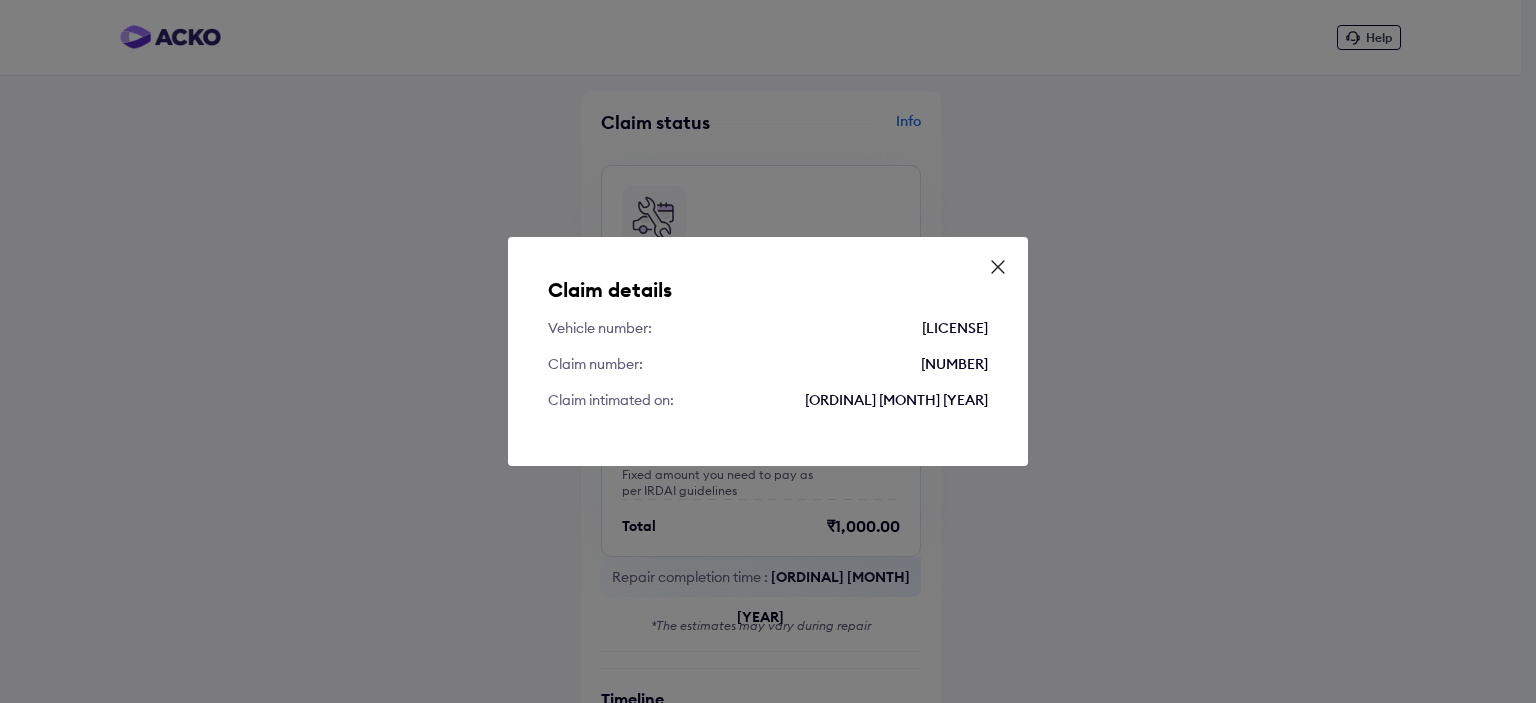 click 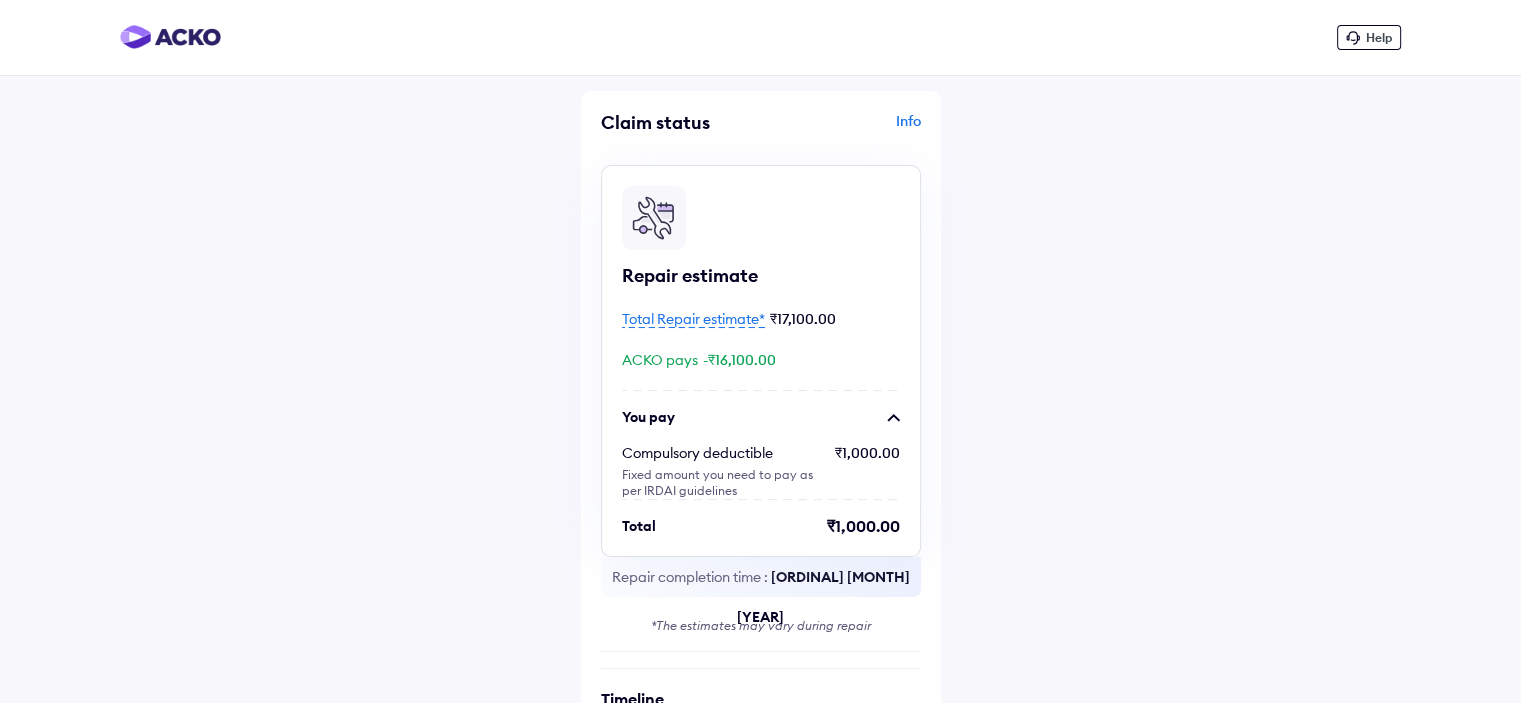 click on "Help" at bounding box center [1369, 37] 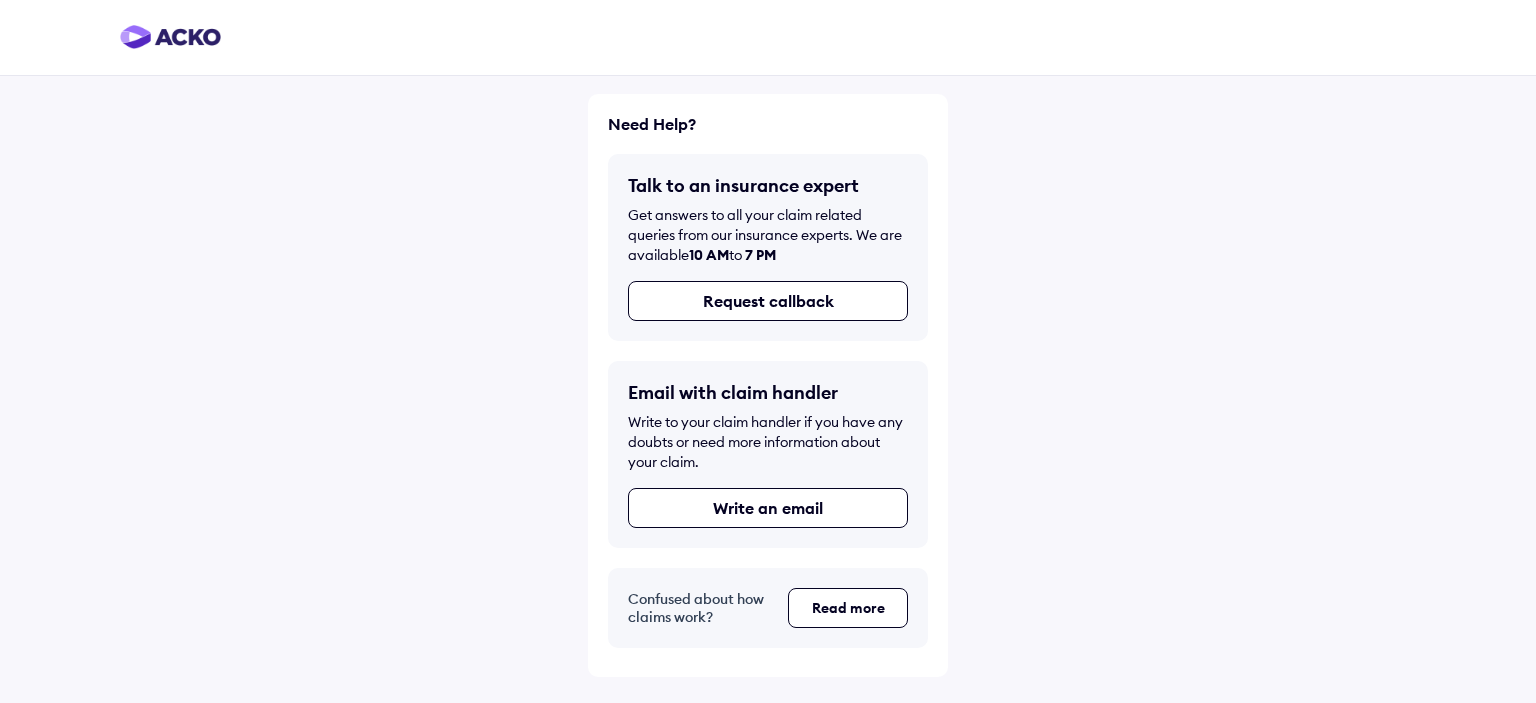 scroll, scrollTop: 0, scrollLeft: 0, axis: both 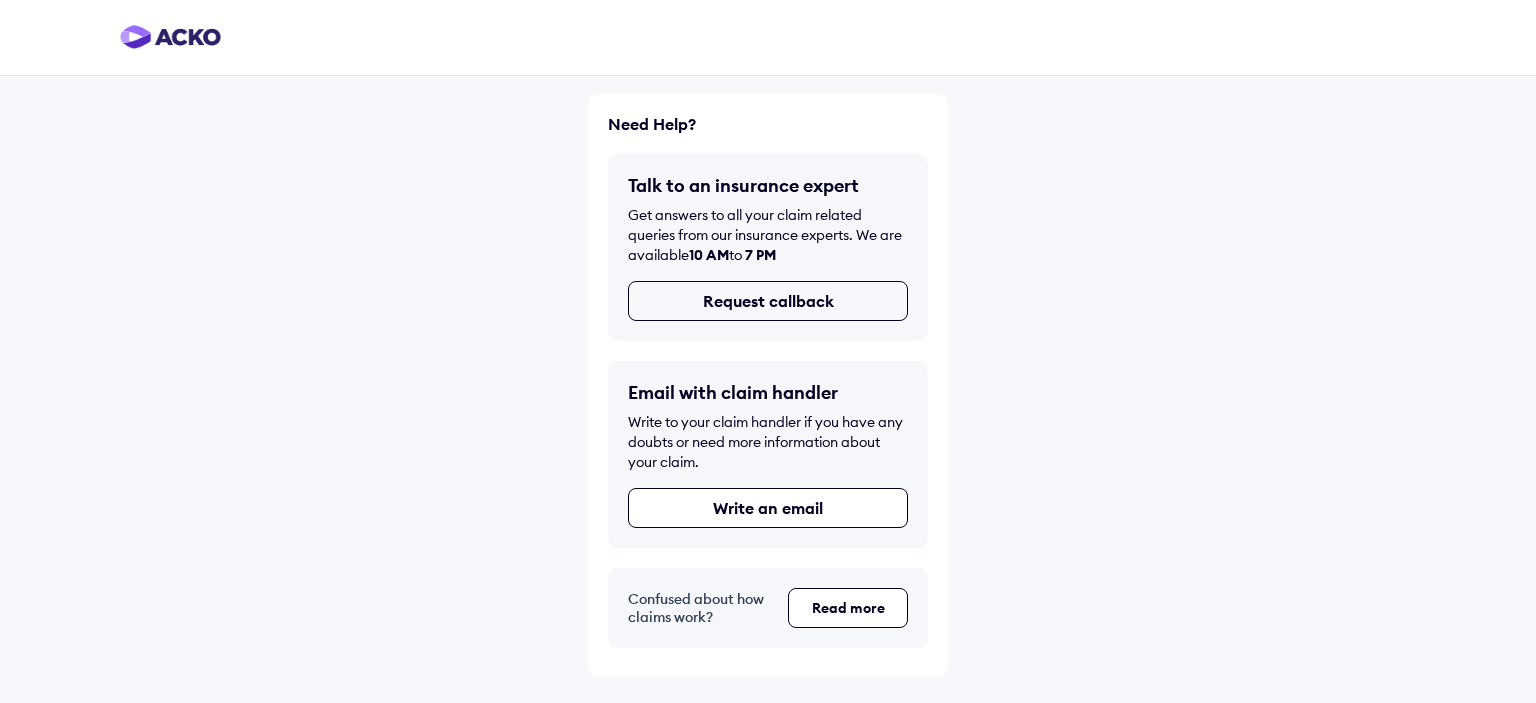 click on "Request callback" at bounding box center [768, 301] 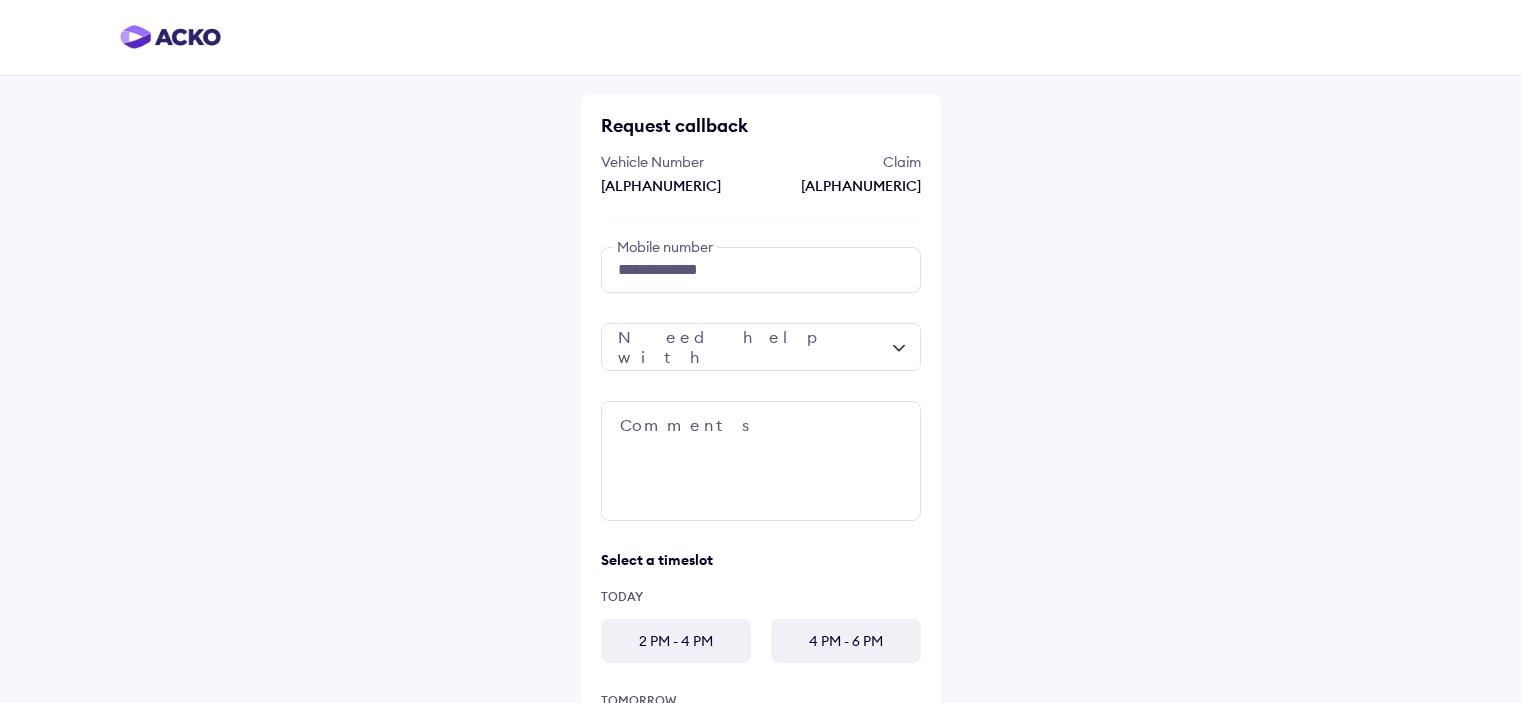 scroll, scrollTop: 0, scrollLeft: 0, axis: both 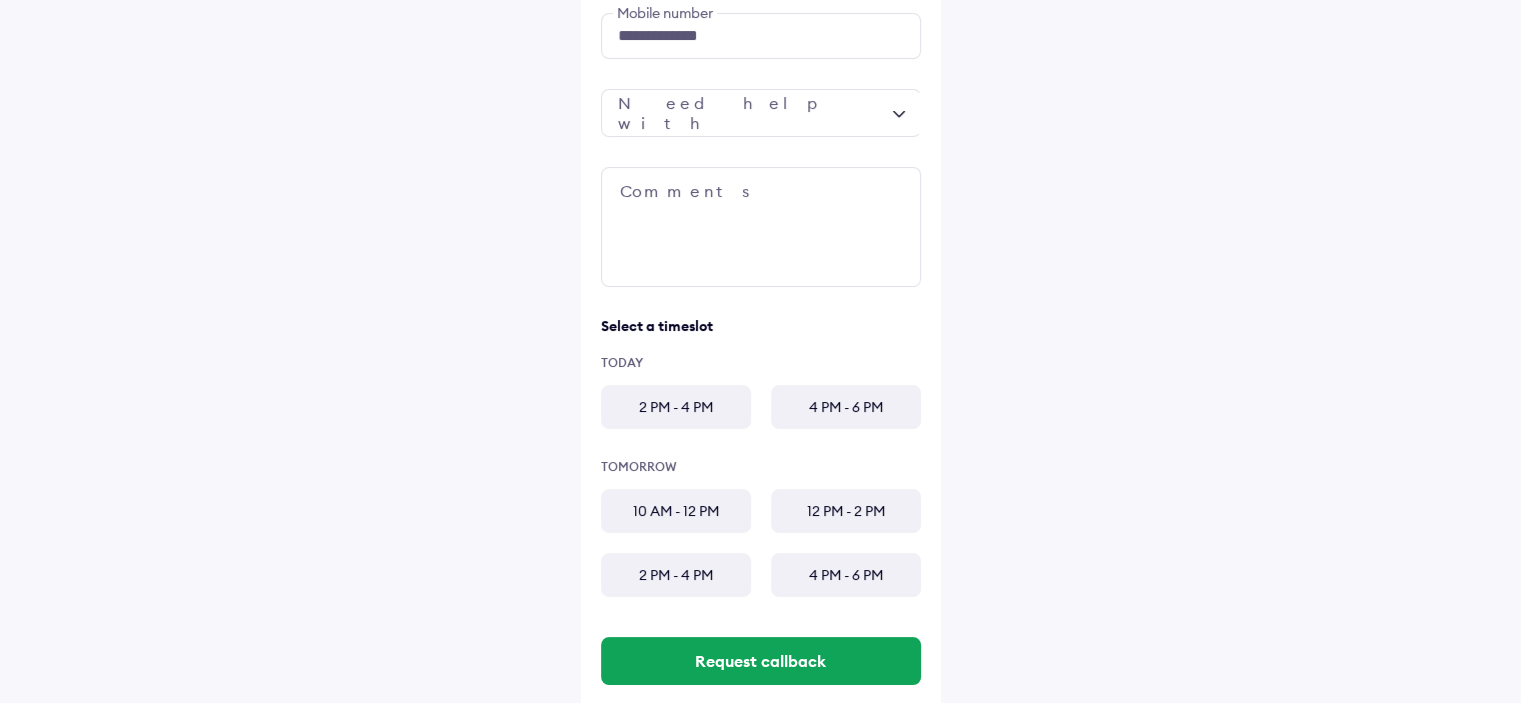 click at bounding box center [761, 113] 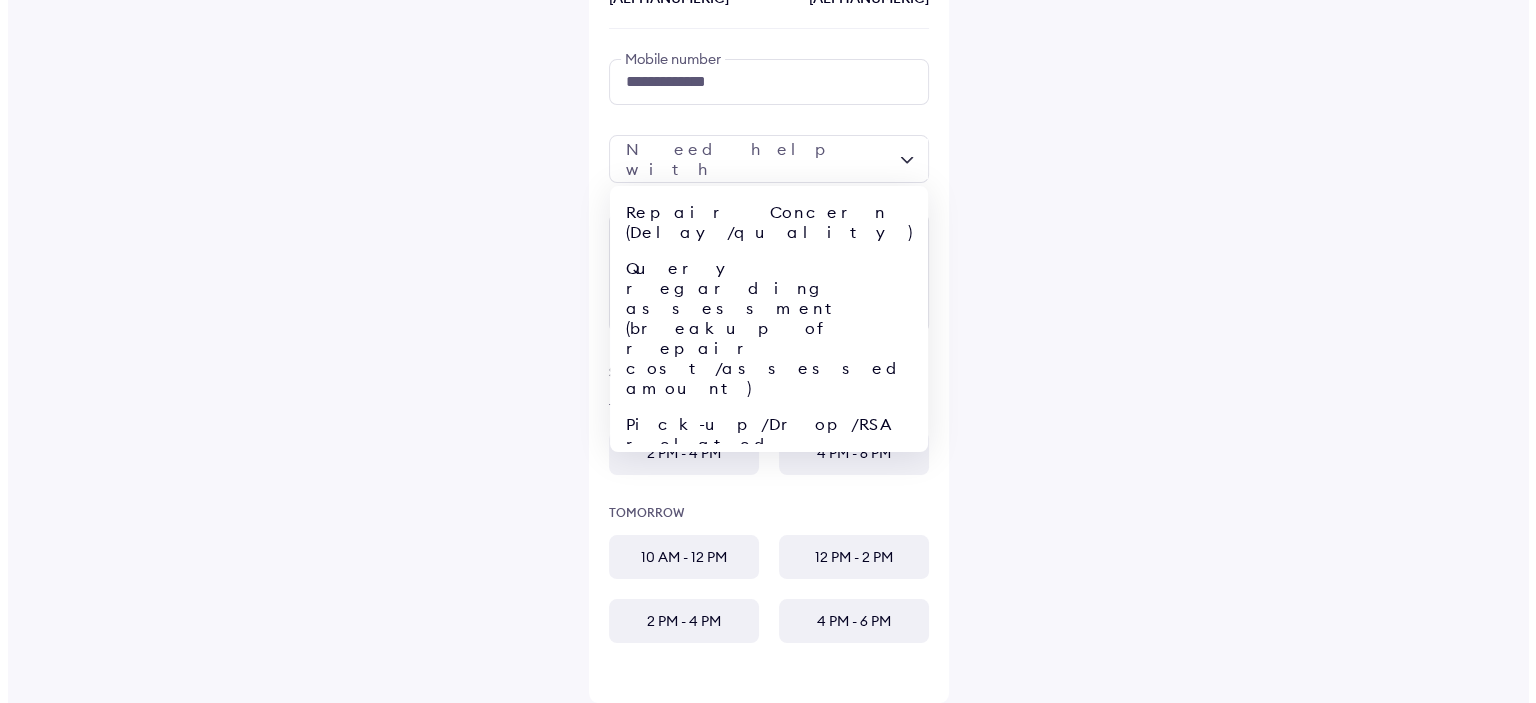 scroll, scrollTop: 188, scrollLeft: 0, axis: vertical 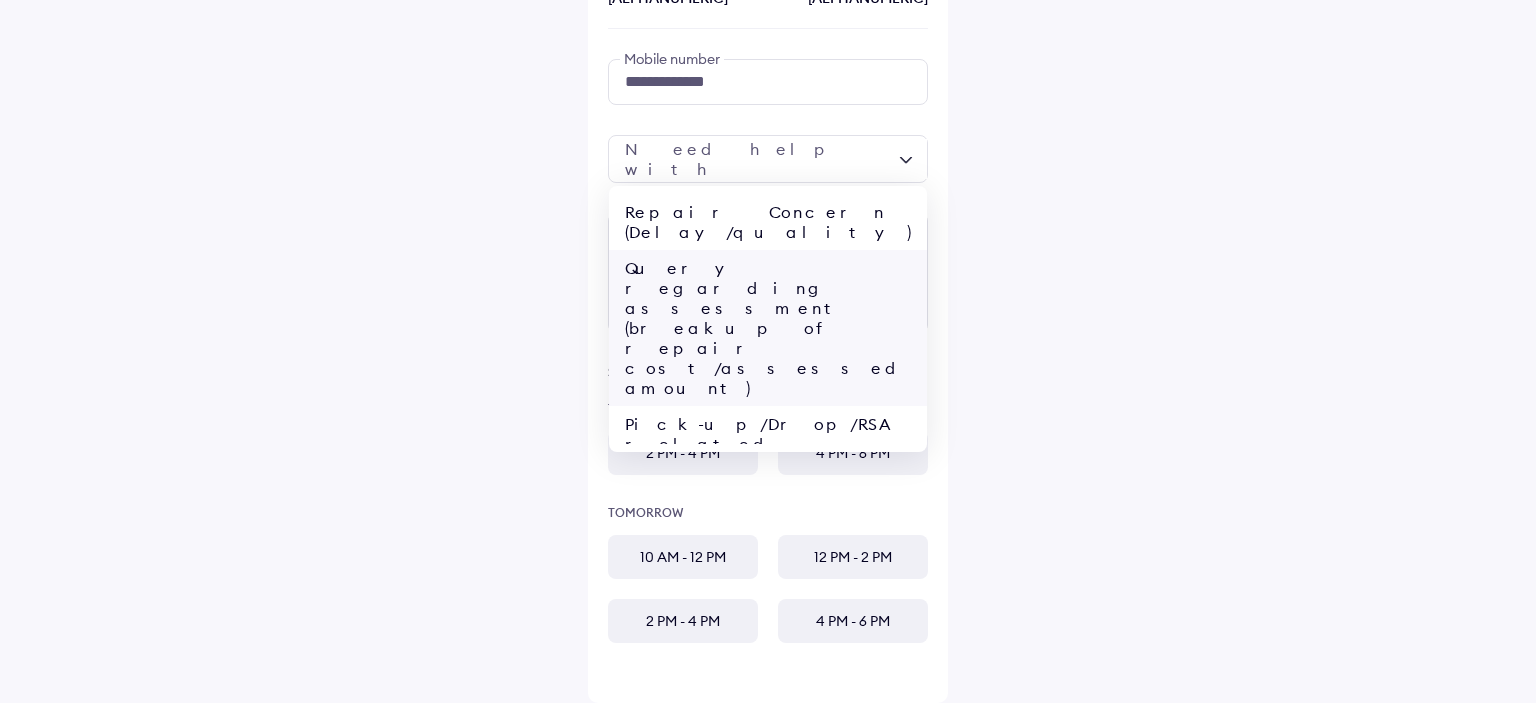 click on "Query regarding assessment (breakup of repair cost/assessed amount)" at bounding box center [768, 328] 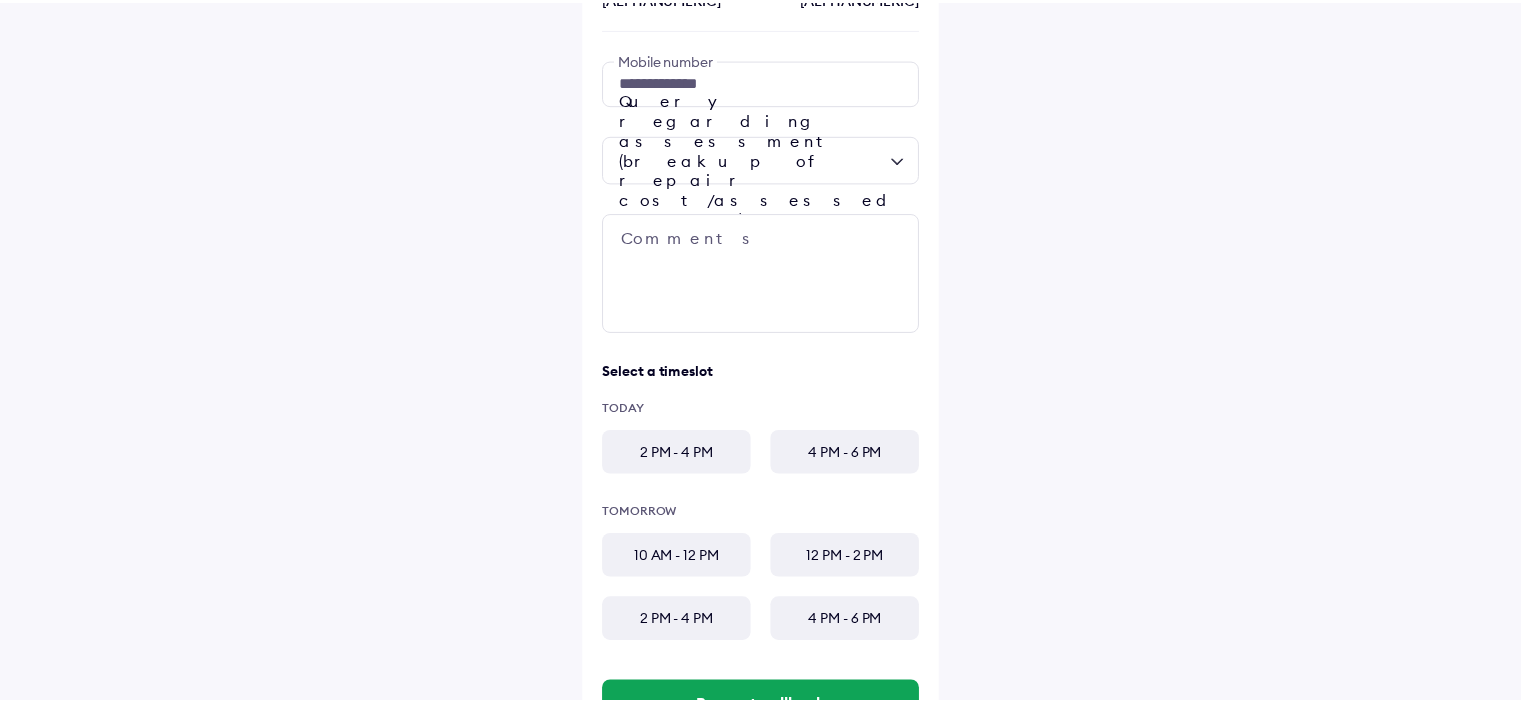 scroll, scrollTop: 234, scrollLeft: 0, axis: vertical 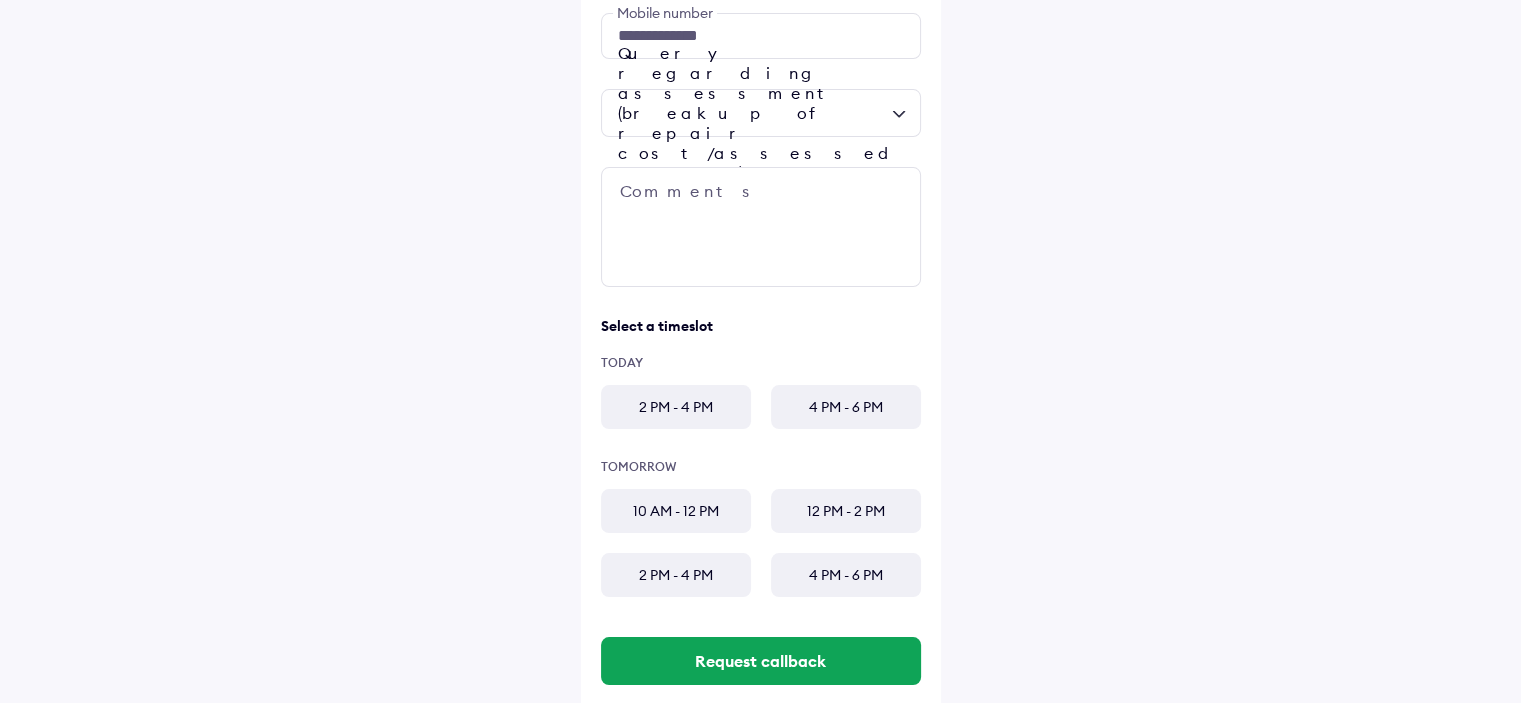 click on "2 PM - 4 PM" at bounding box center [676, 407] 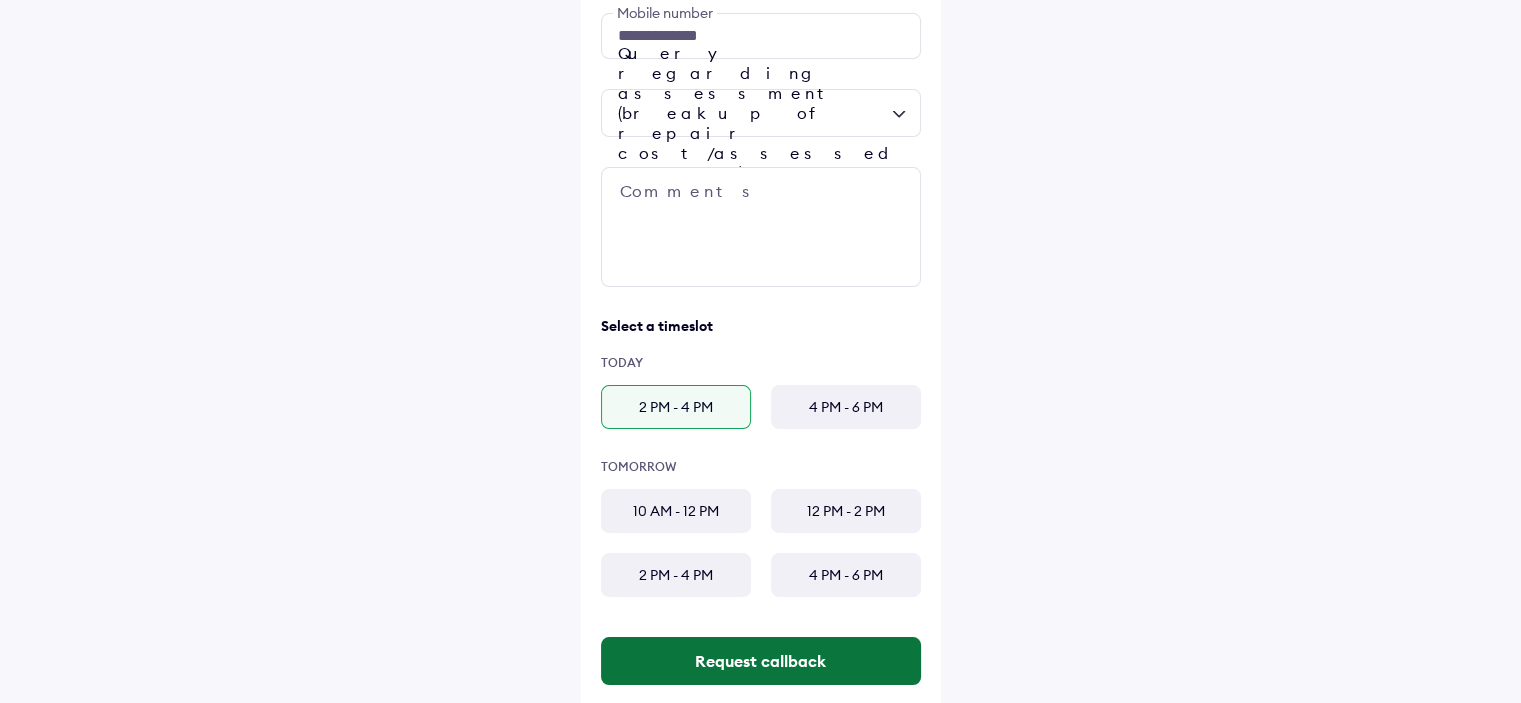 click on "Request callback" at bounding box center (761, 661) 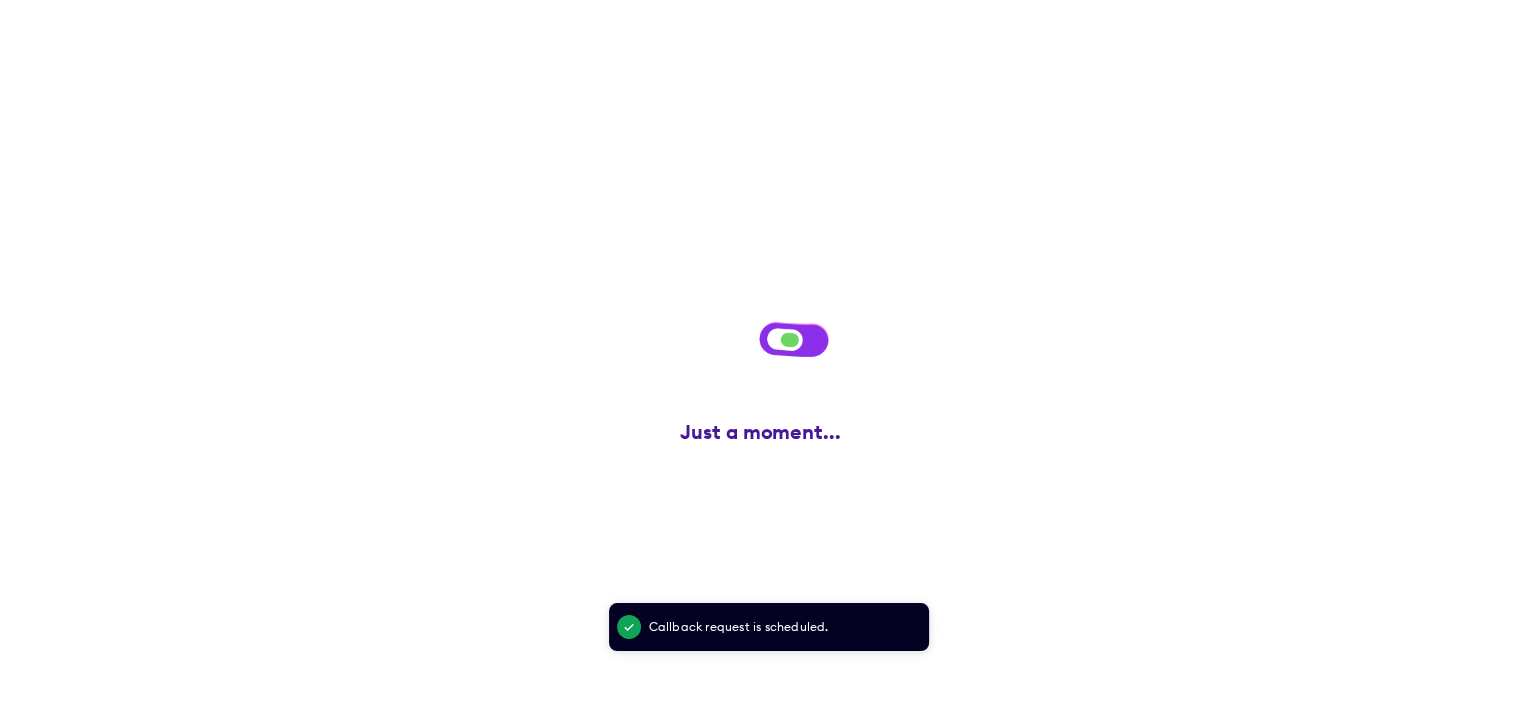scroll, scrollTop: 0, scrollLeft: 0, axis: both 